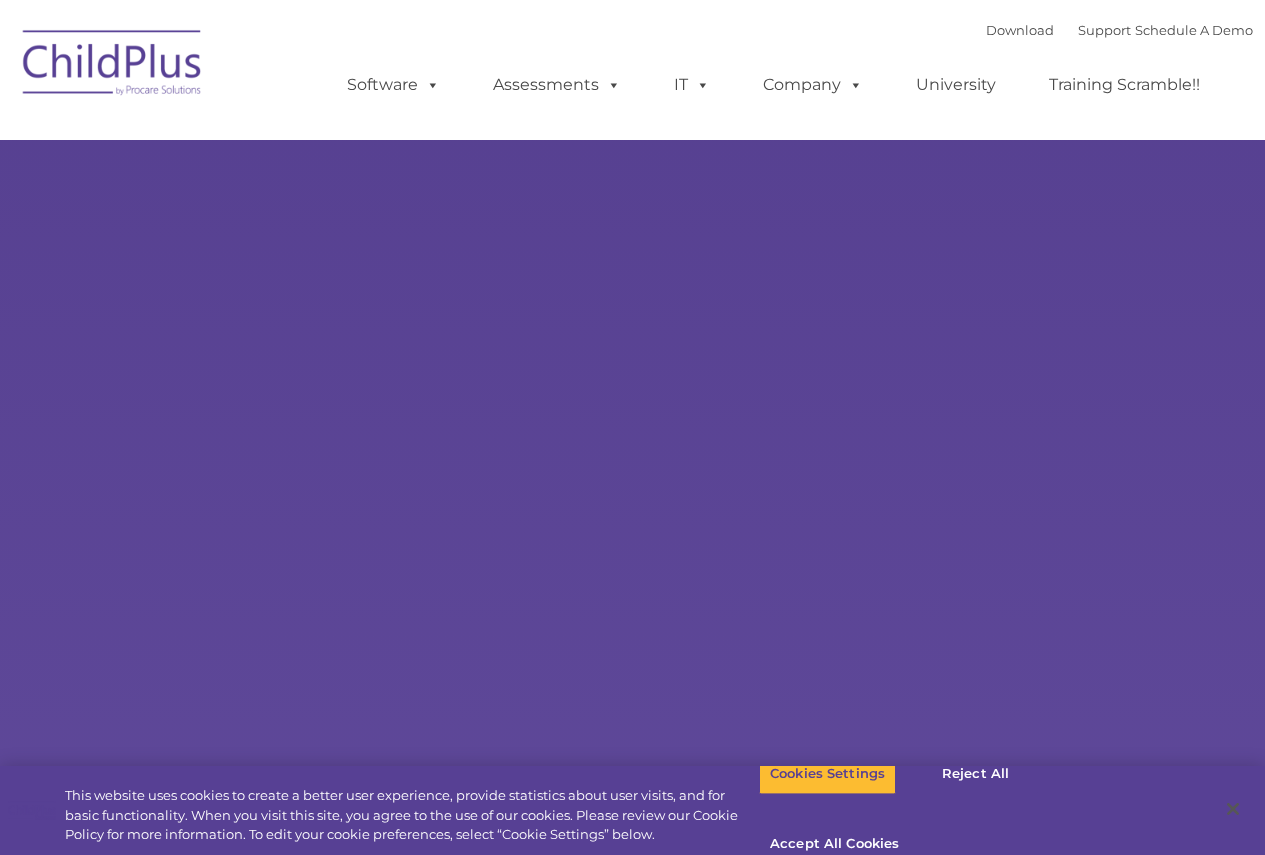 scroll, scrollTop: 0, scrollLeft: 0, axis: both 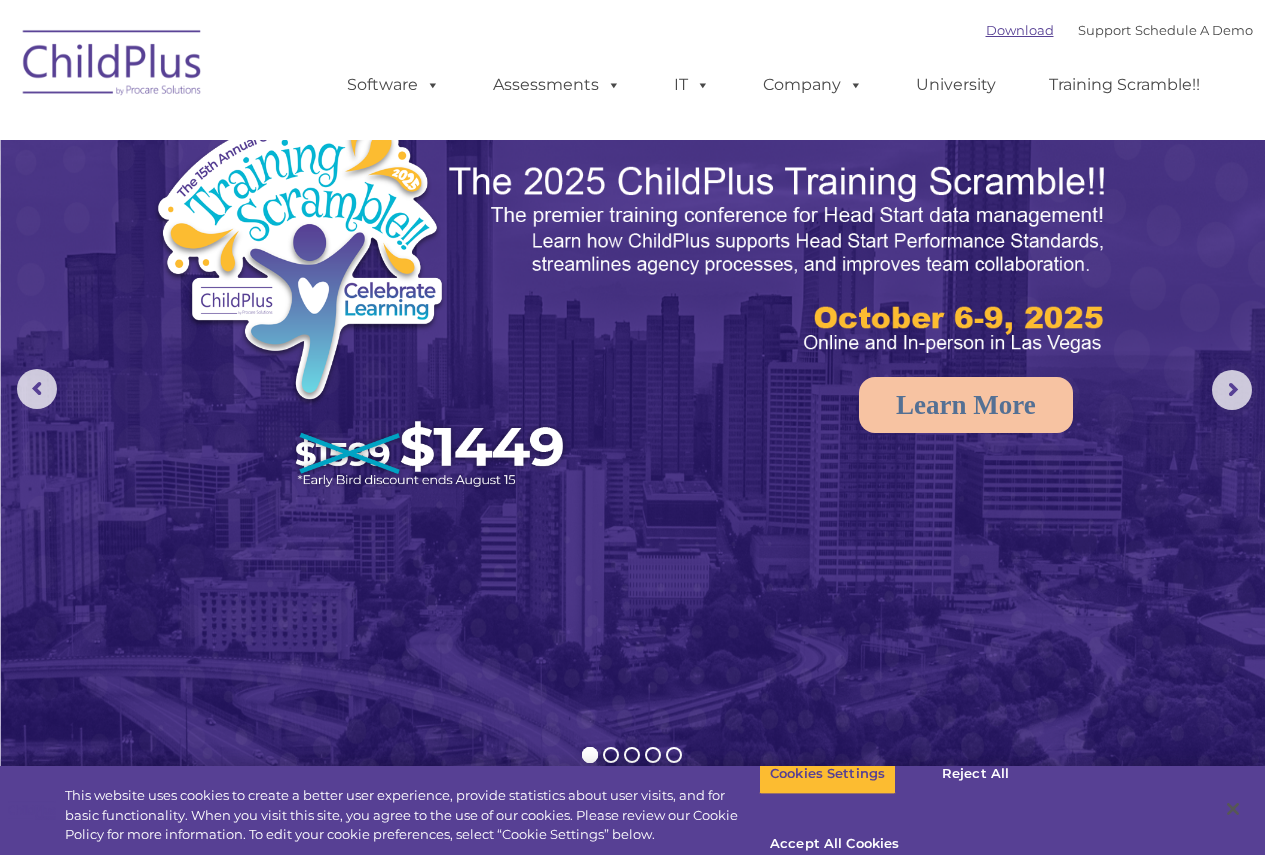 click on "Download" at bounding box center (1020, 30) 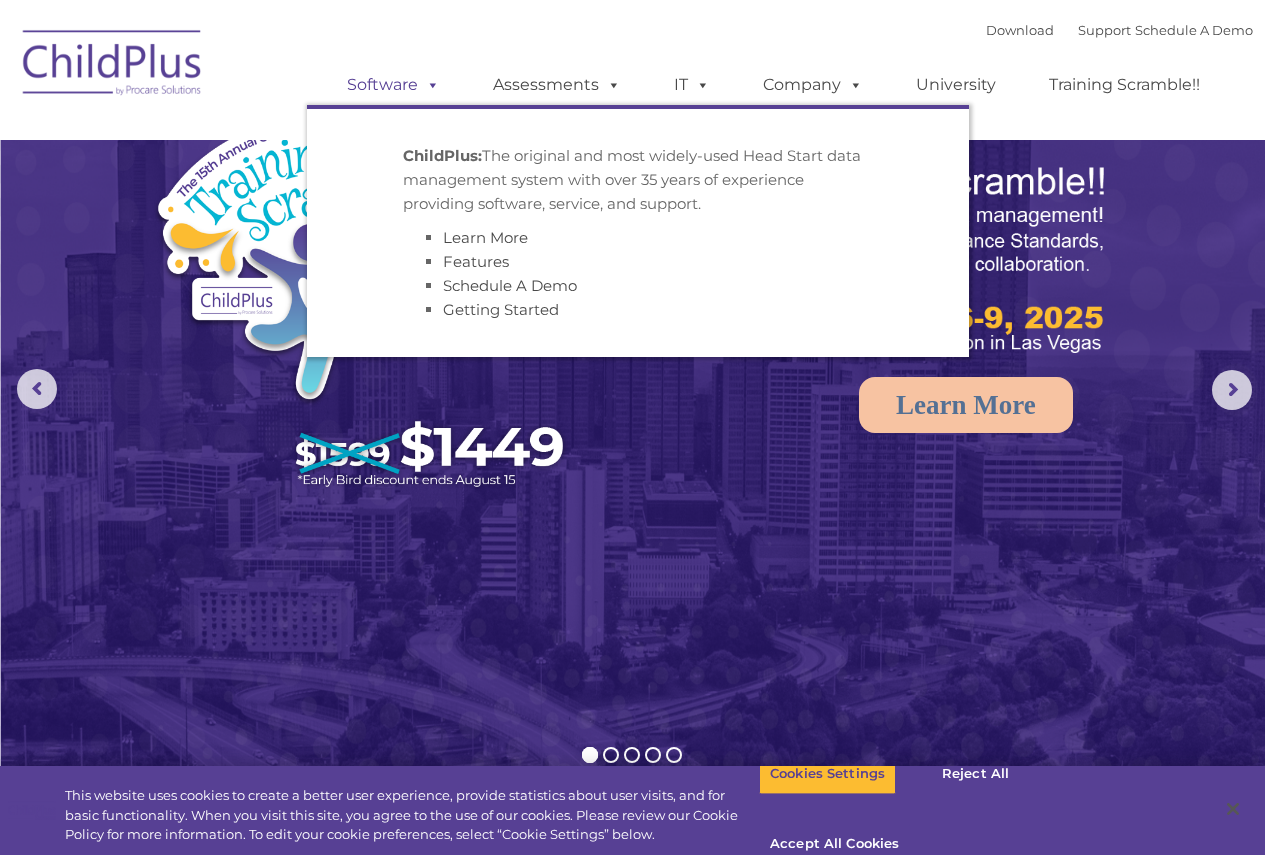click on "Software" at bounding box center (393, 85) 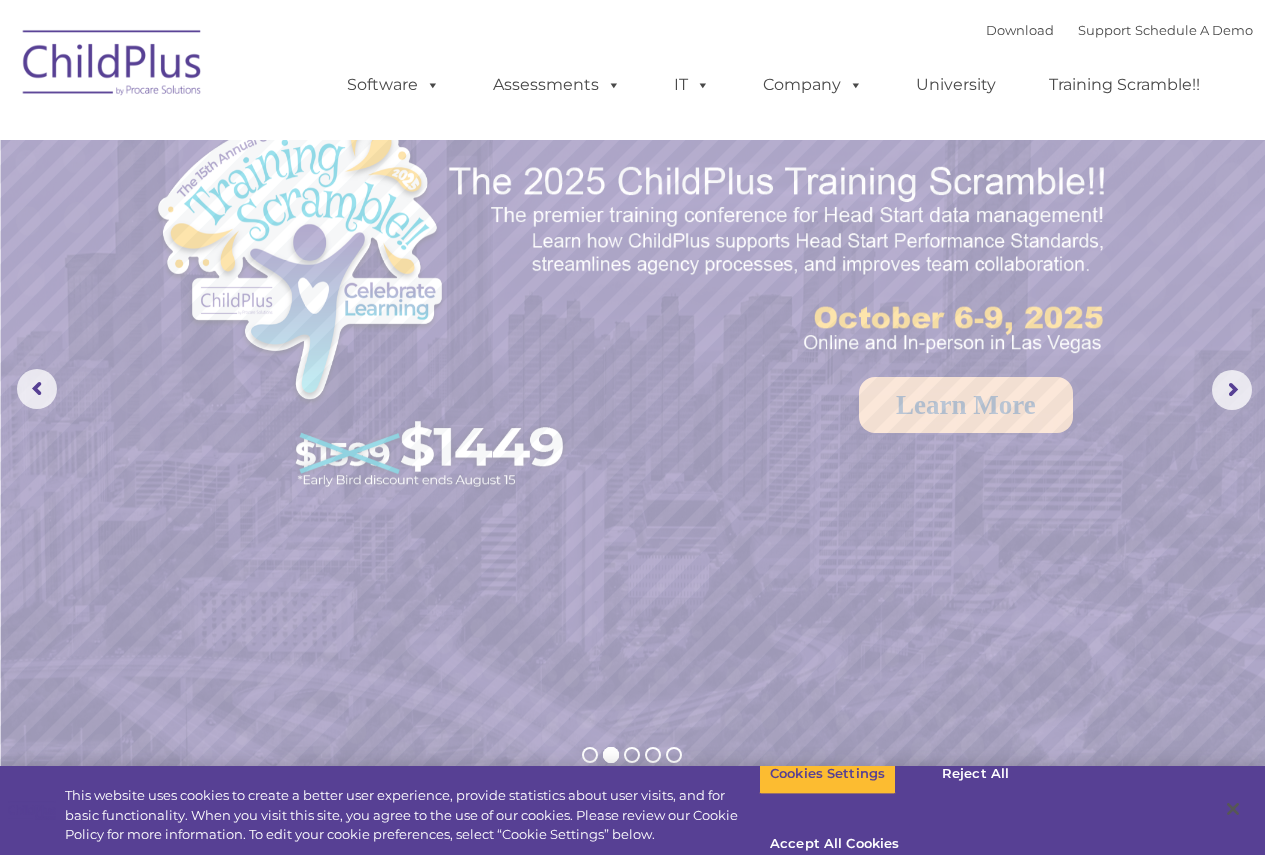 click on "Download          Support      |     Schedule A Demo
" at bounding box center (1119, 30) 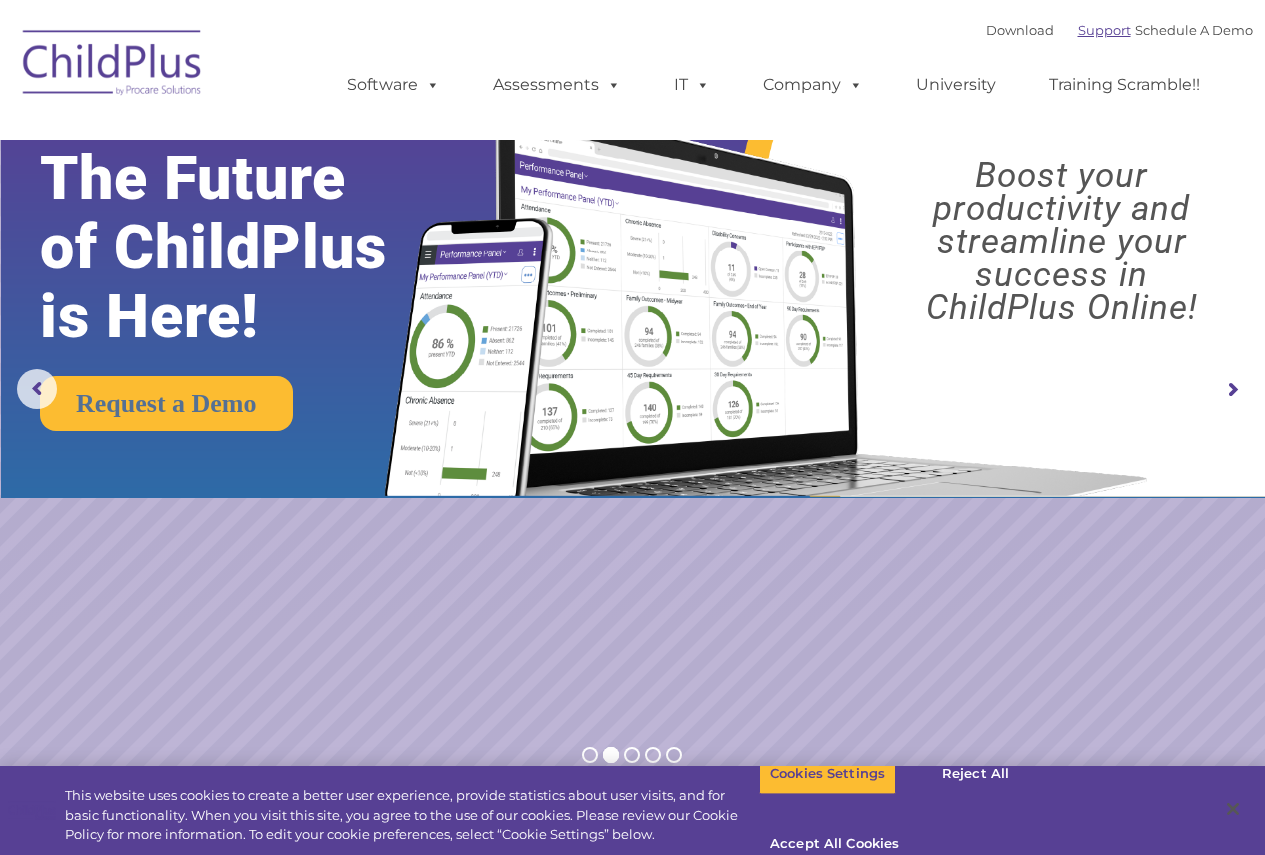click on "Support" at bounding box center [1104, 30] 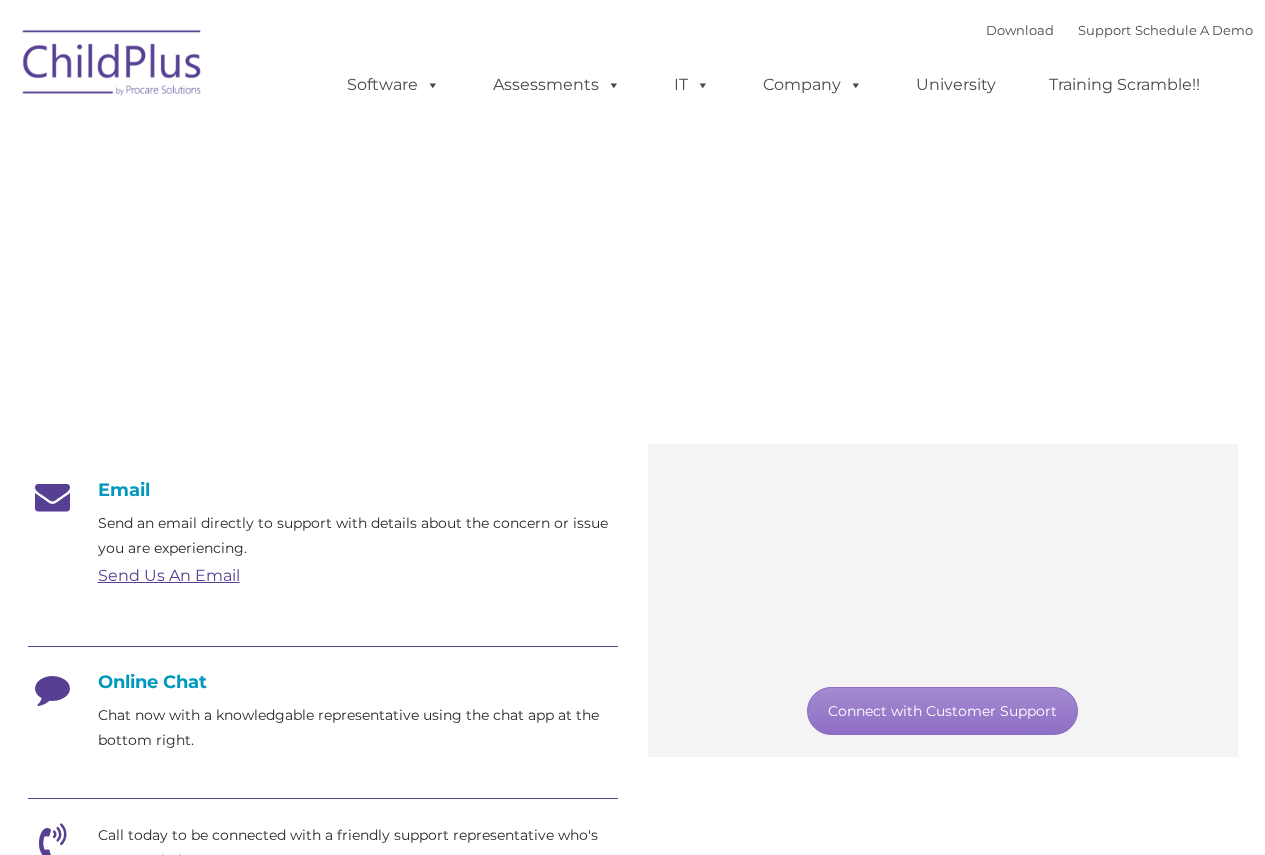 scroll, scrollTop: 0, scrollLeft: 0, axis: both 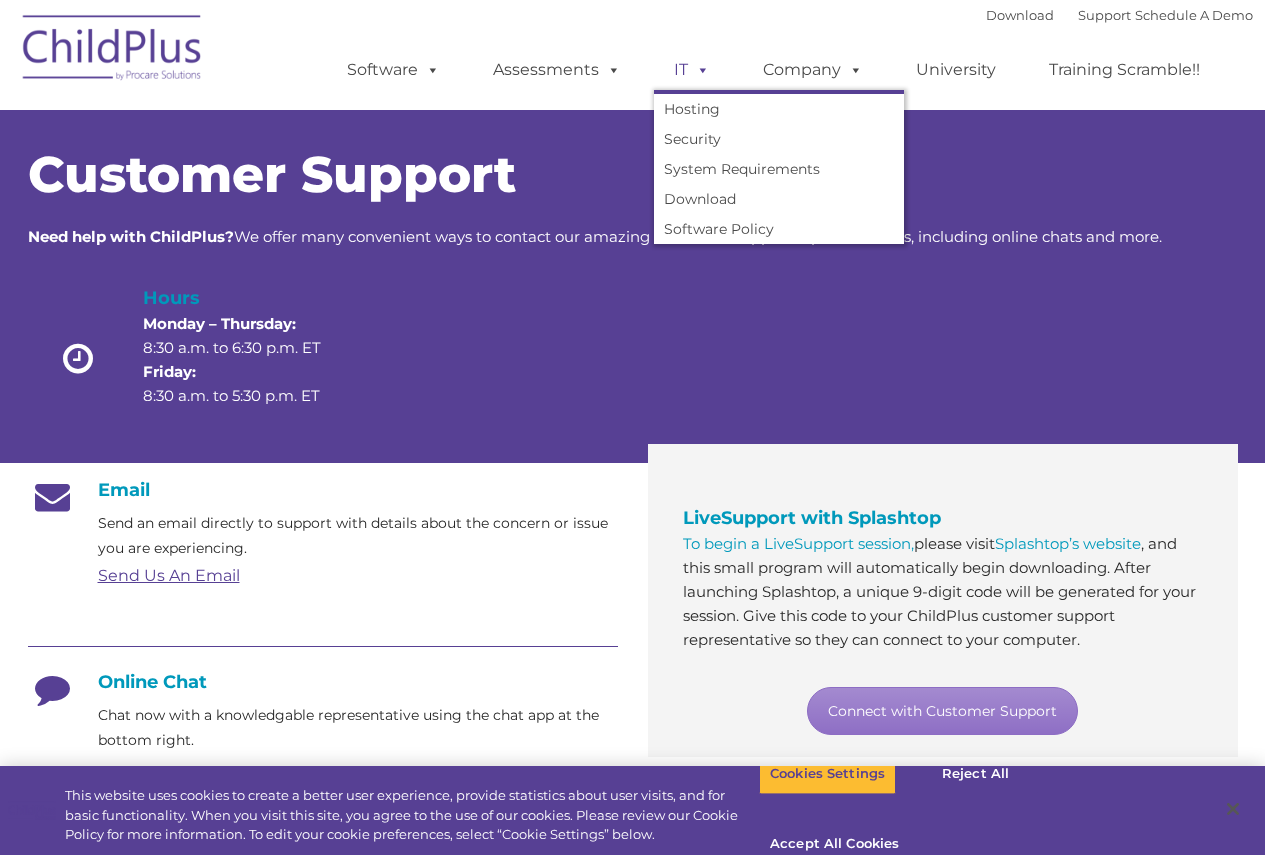 click at bounding box center [699, 69] 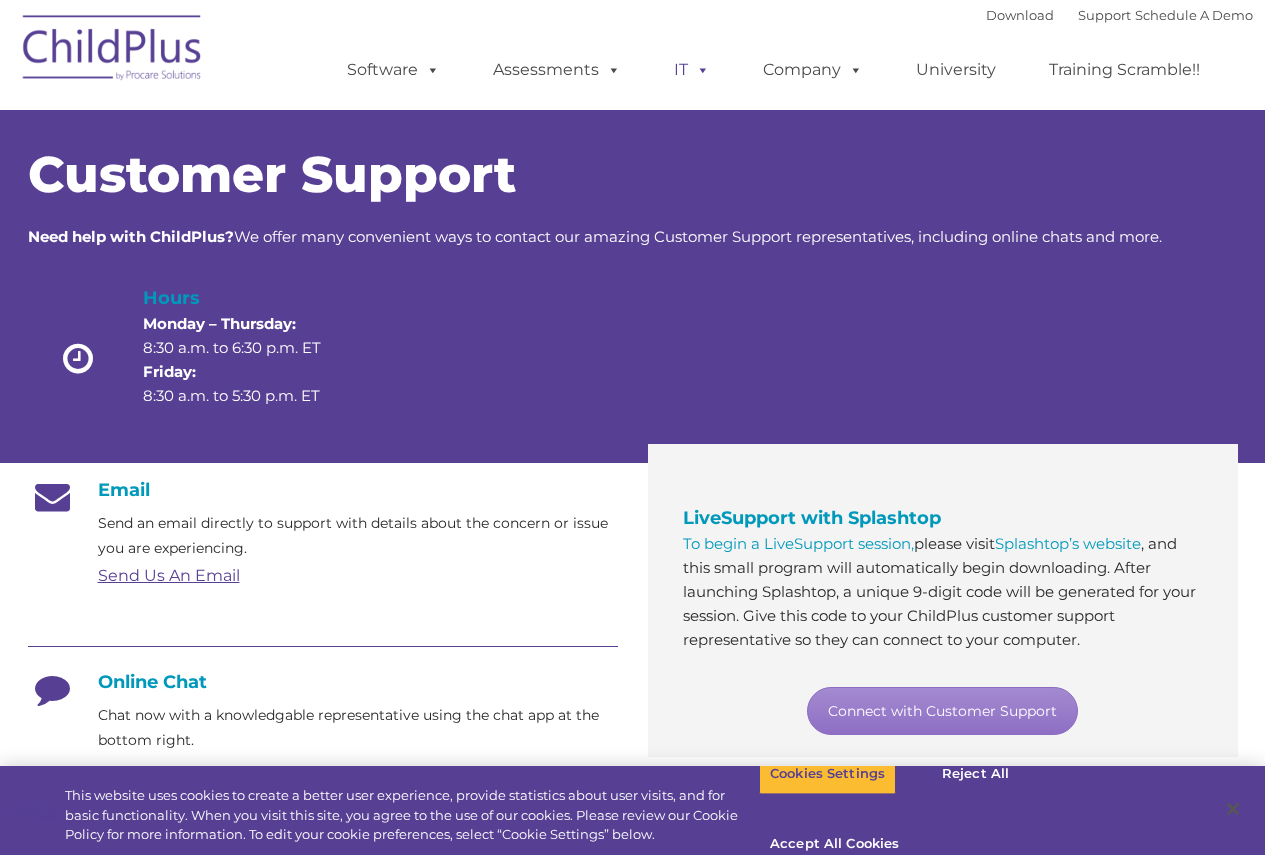 click at bounding box center (699, 69) 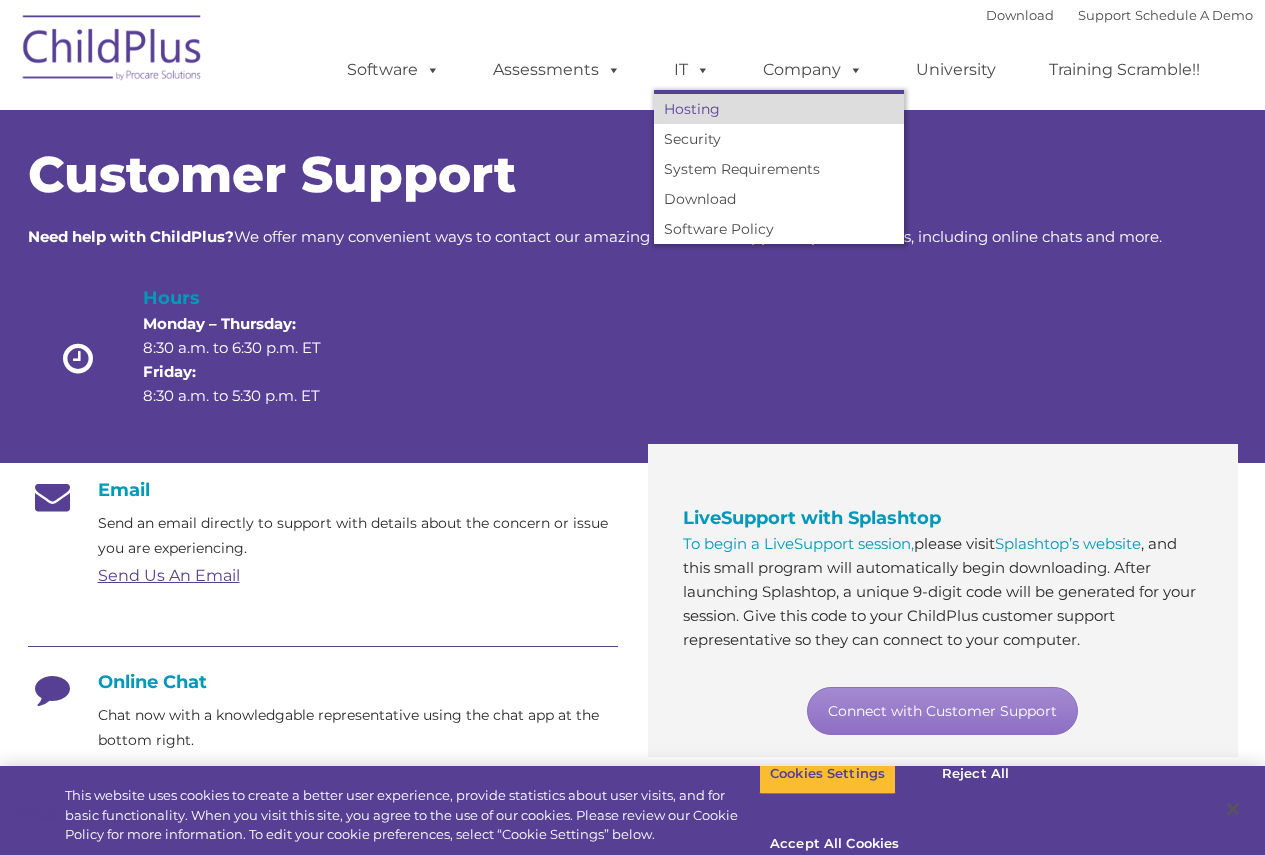 click on "Hosting" at bounding box center (779, 109) 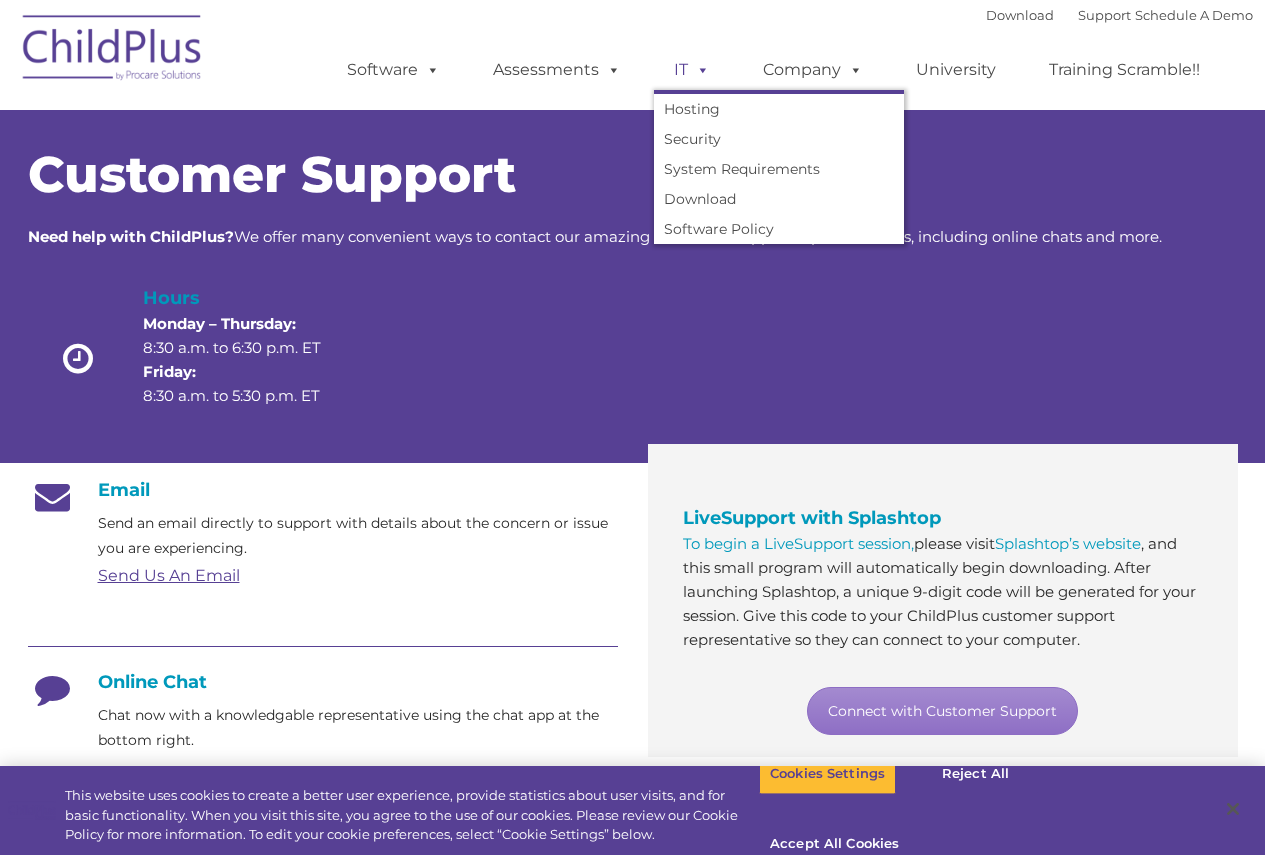 click at bounding box center (699, 69) 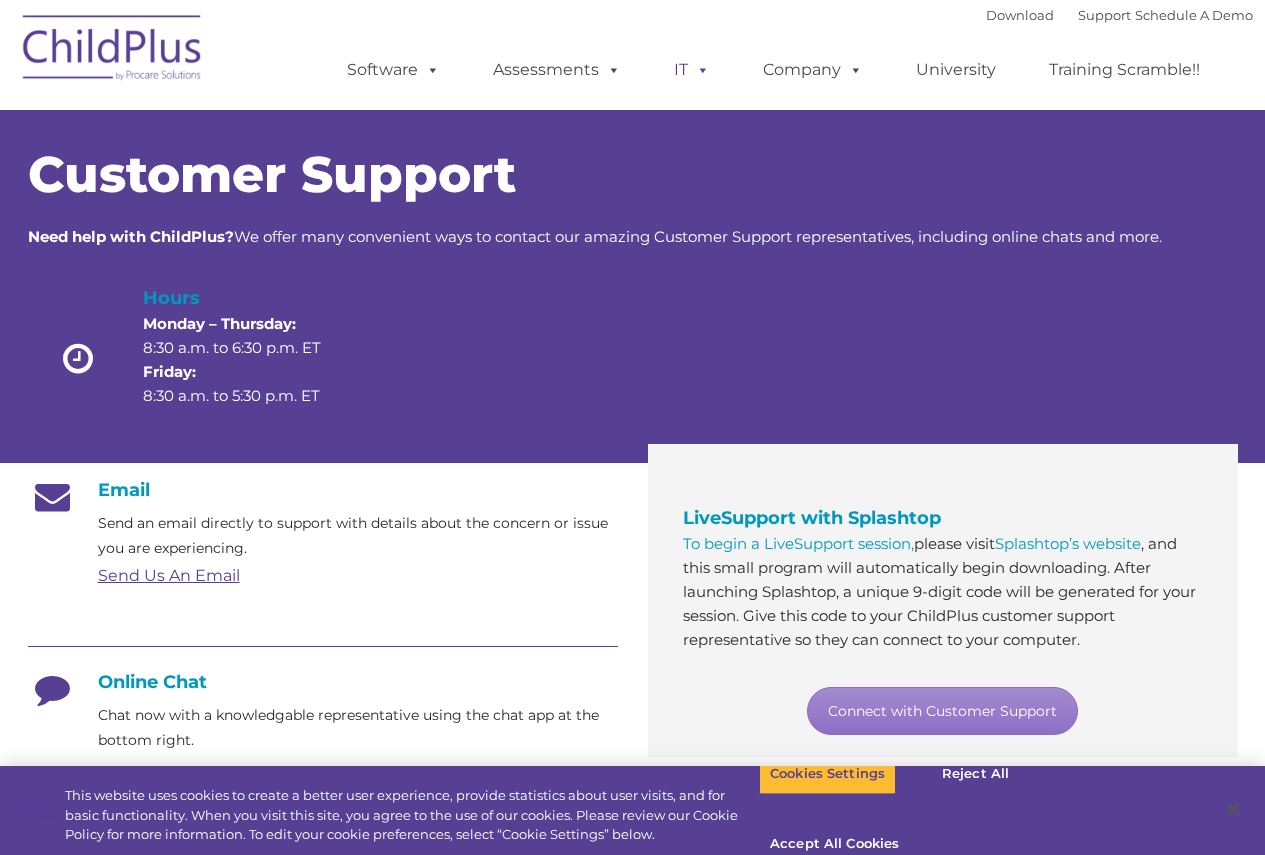 click at bounding box center [699, 69] 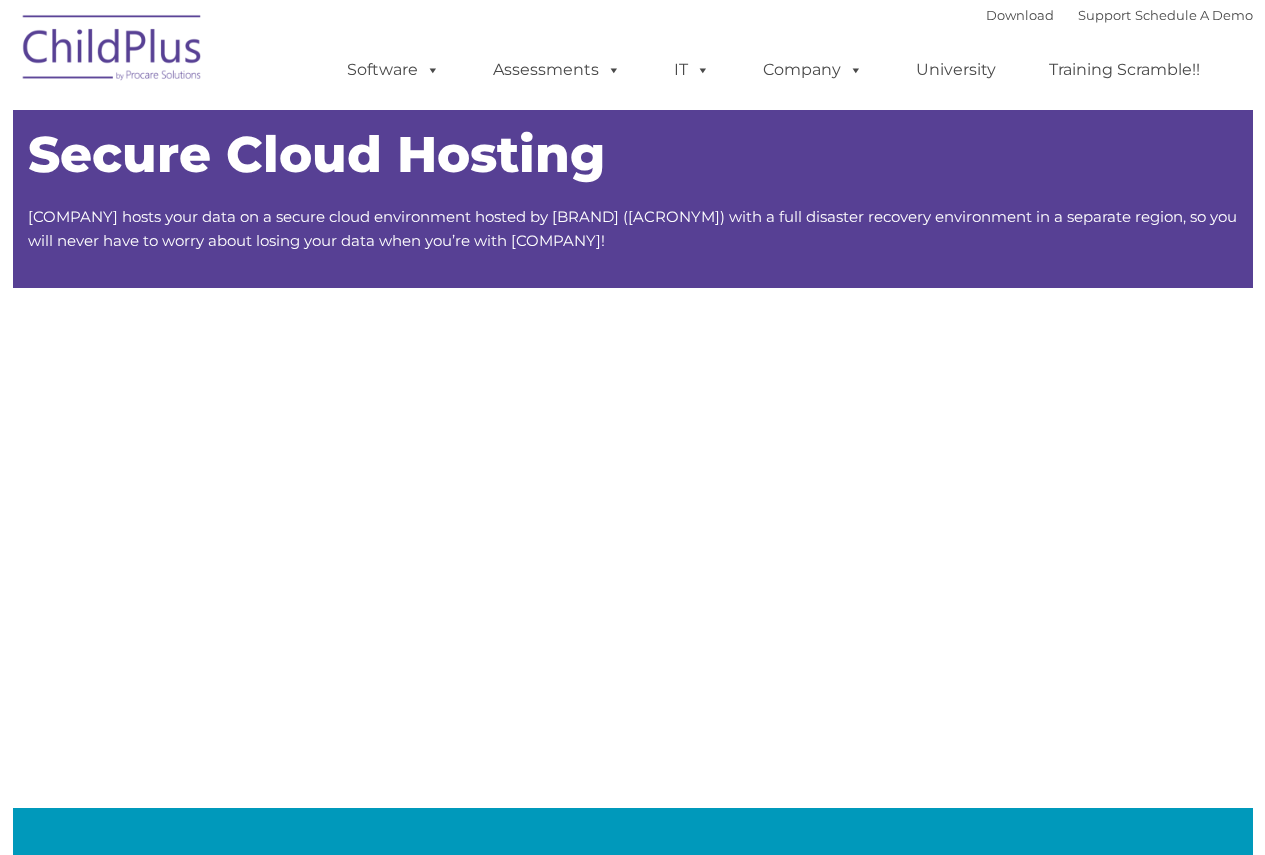 scroll, scrollTop: 0, scrollLeft: 0, axis: both 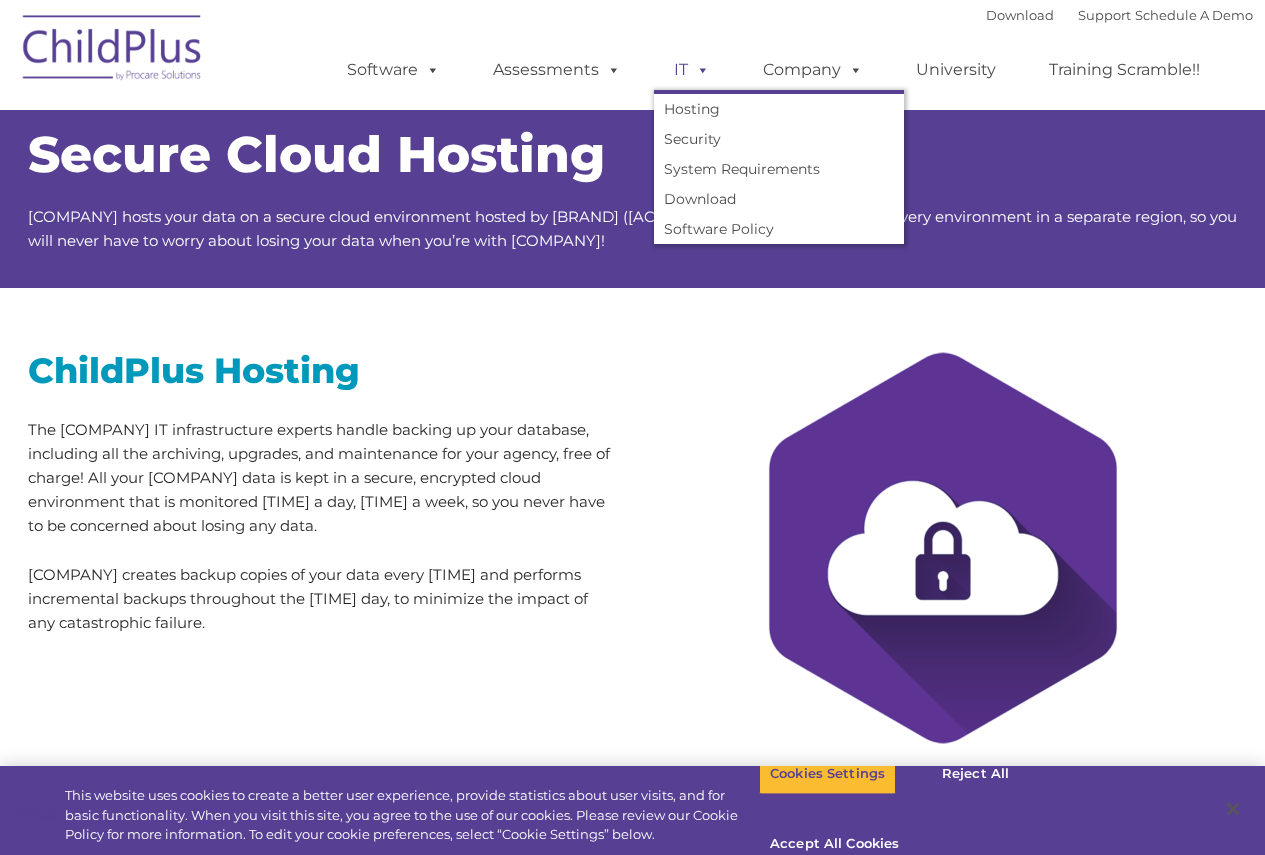 click at bounding box center [699, 69] 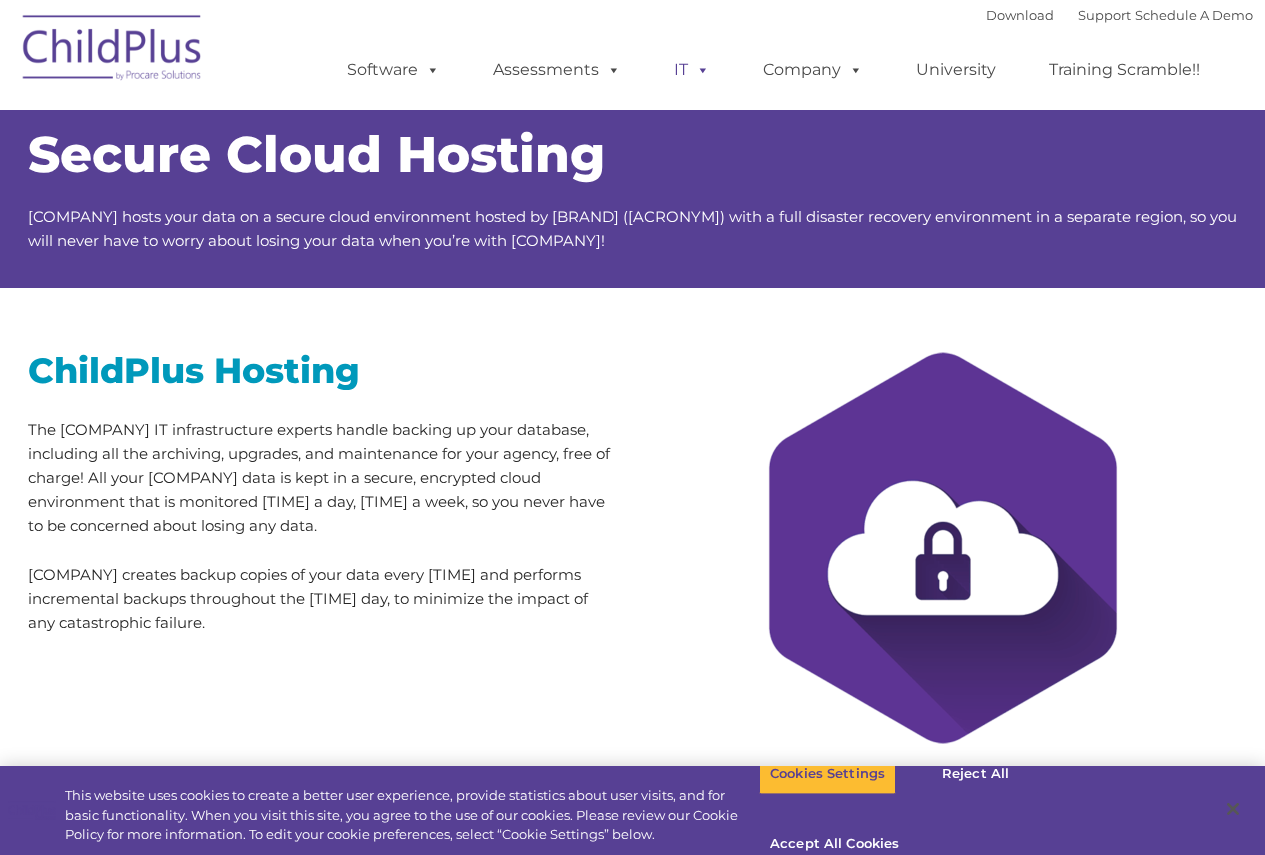 click at bounding box center [699, 69] 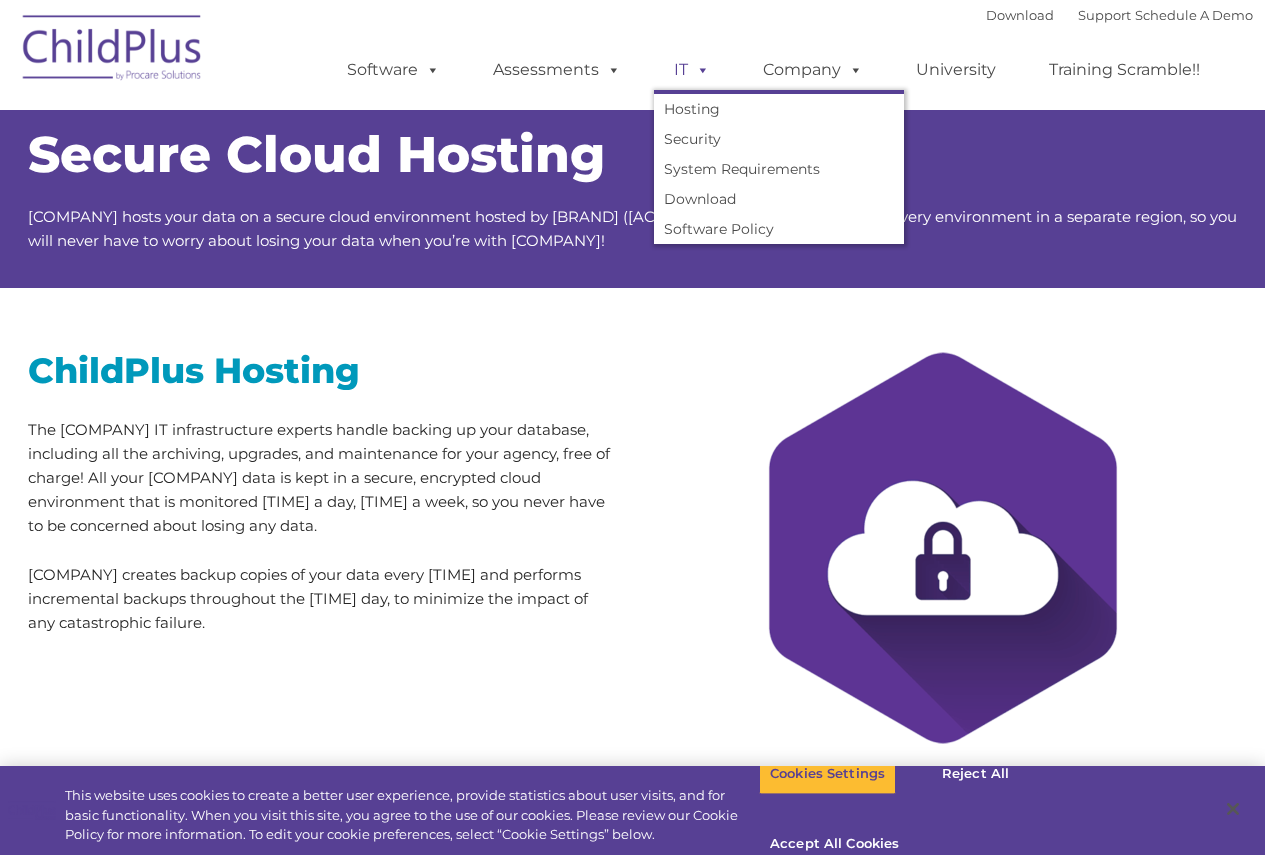 click at bounding box center [699, 69] 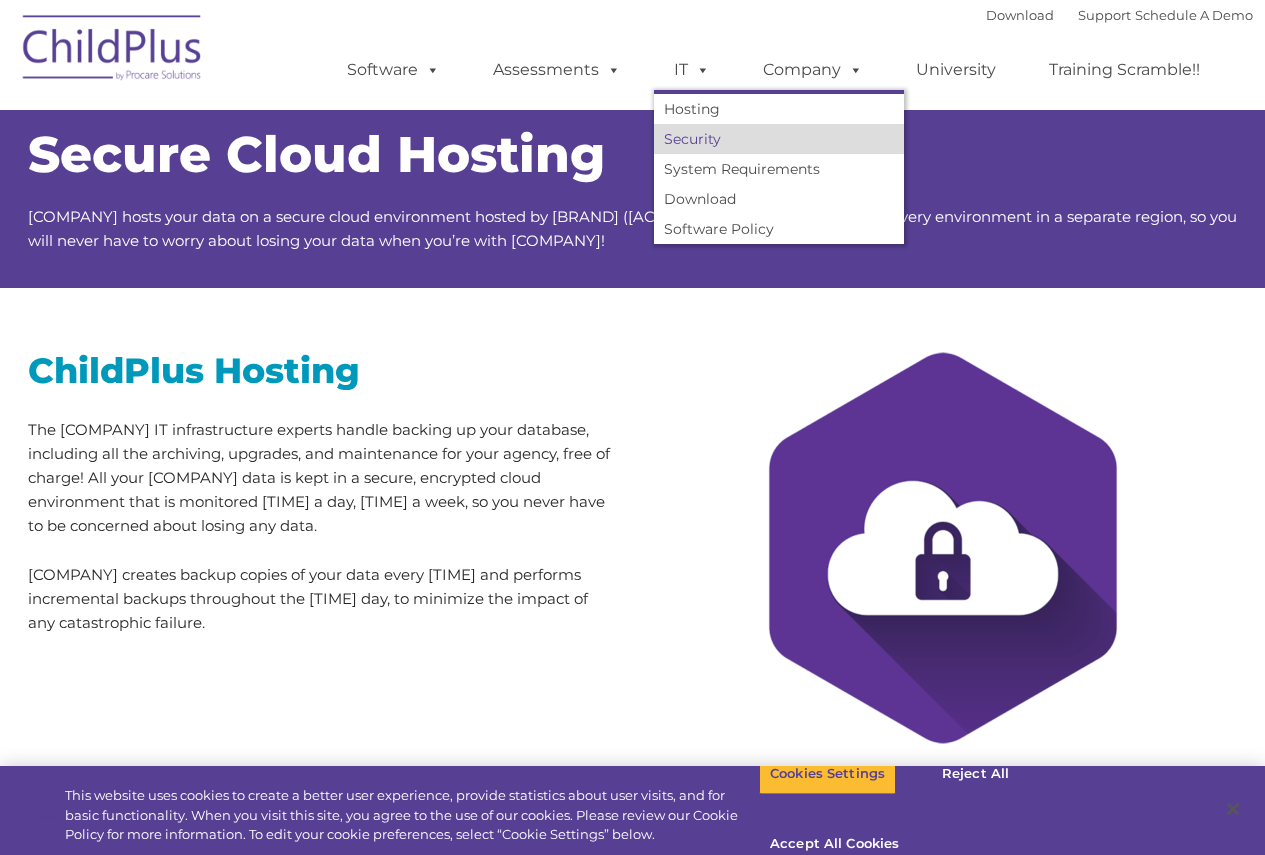 click on "Security" at bounding box center (779, 139) 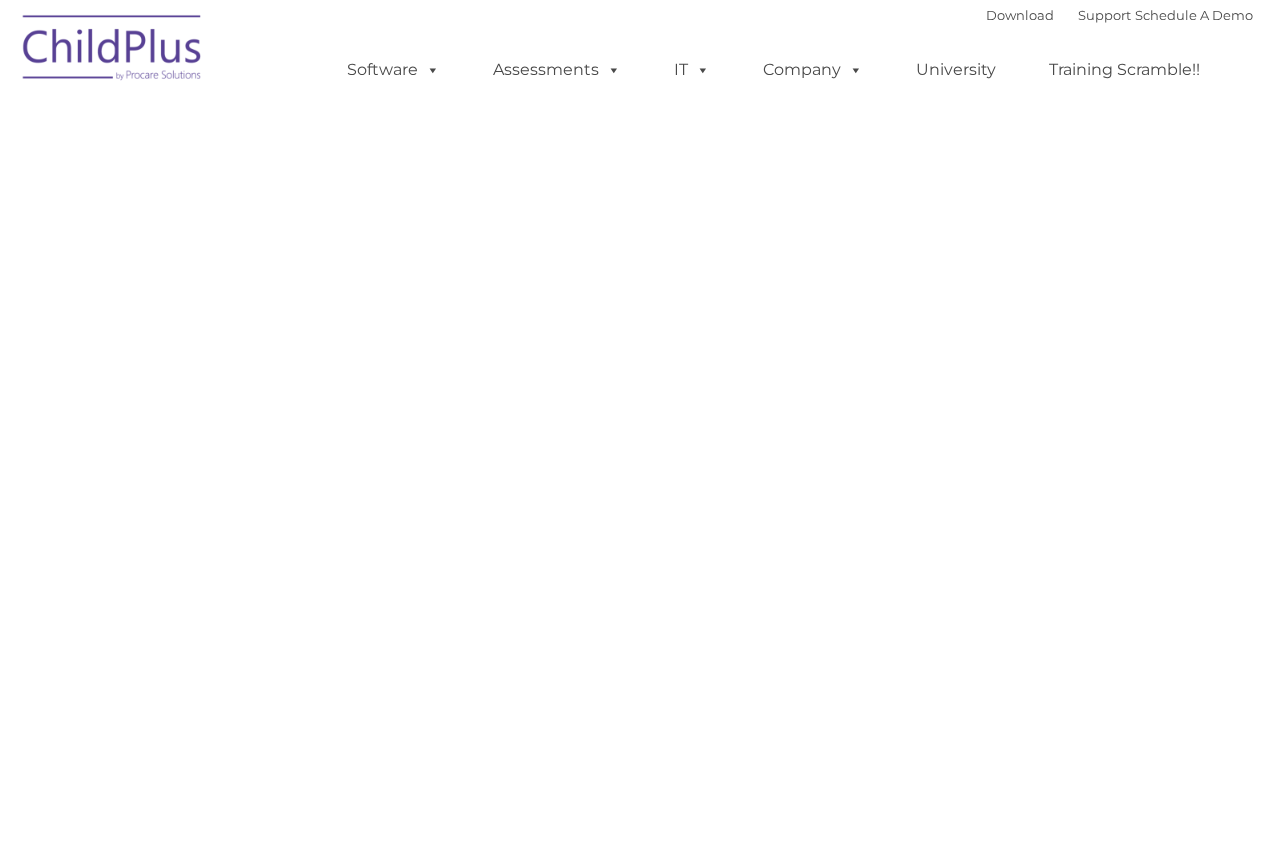 scroll, scrollTop: 0, scrollLeft: 0, axis: both 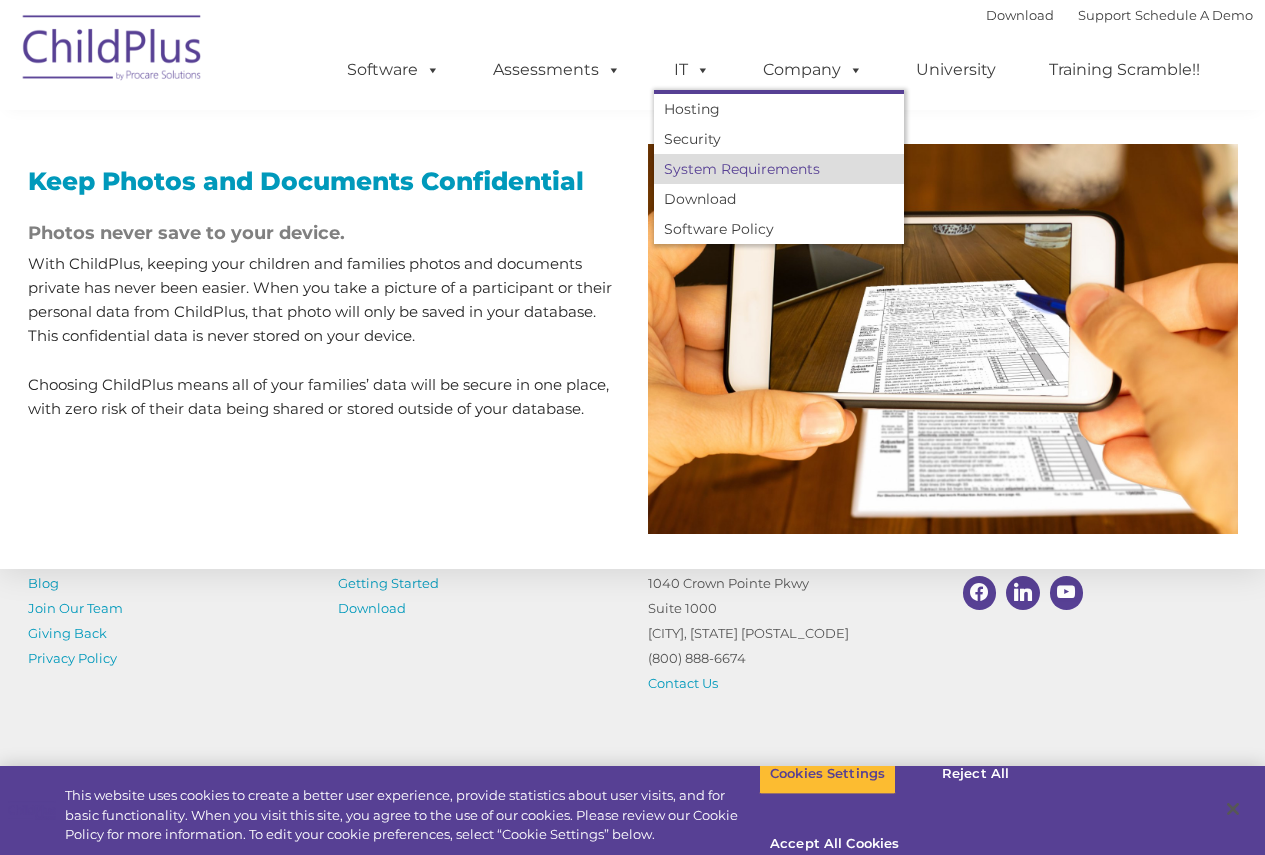 click on "System Requirements" at bounding box center [779, 169] 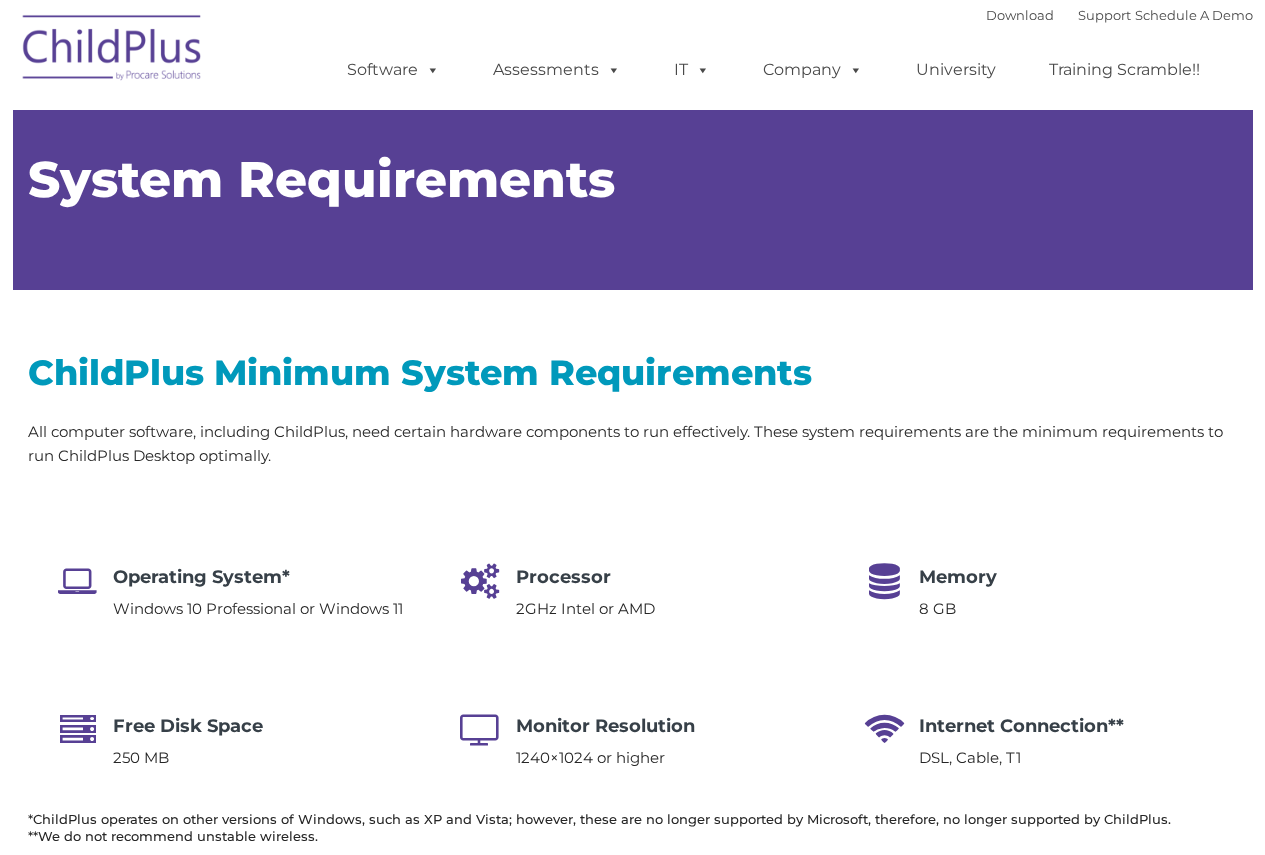 scroll, scrollTop: 0, scrollLeft: 0, axis: both 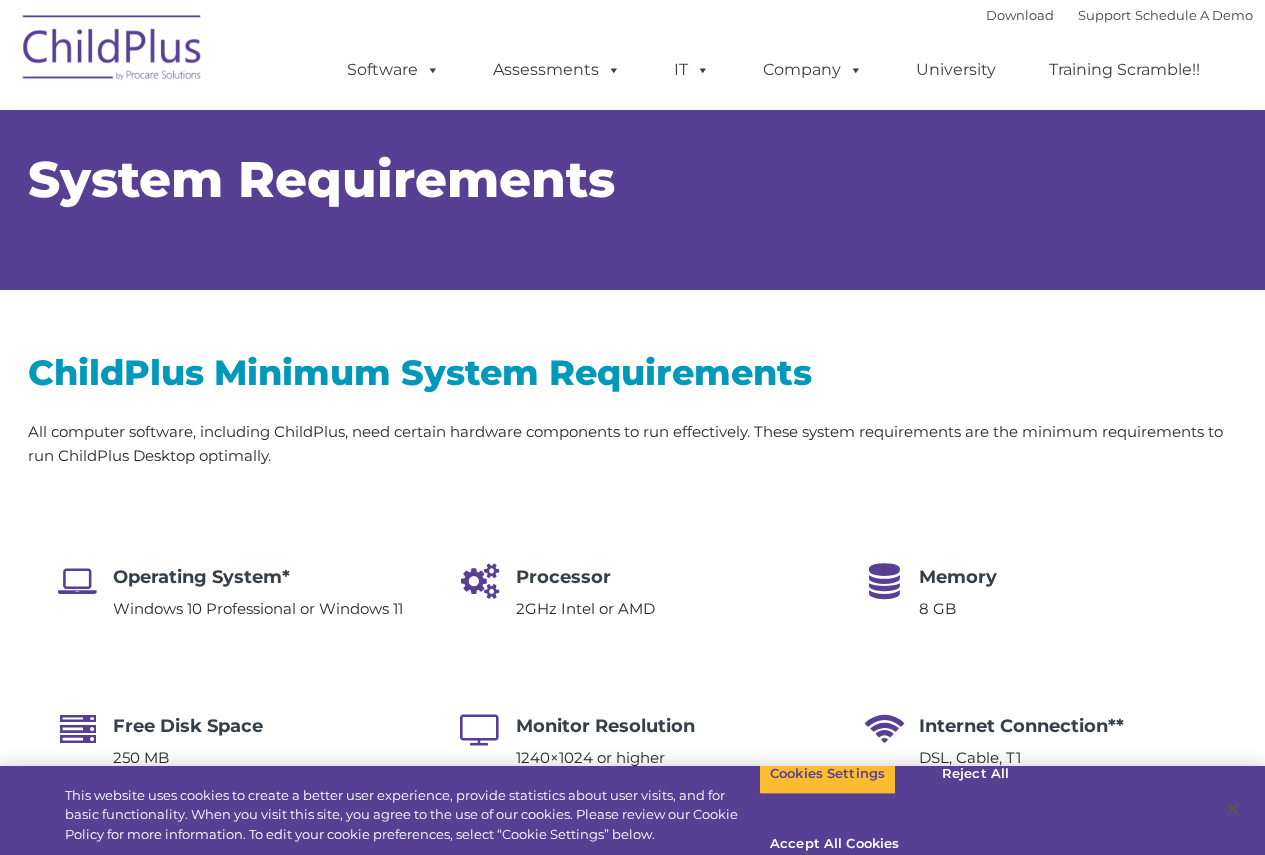 type on "" 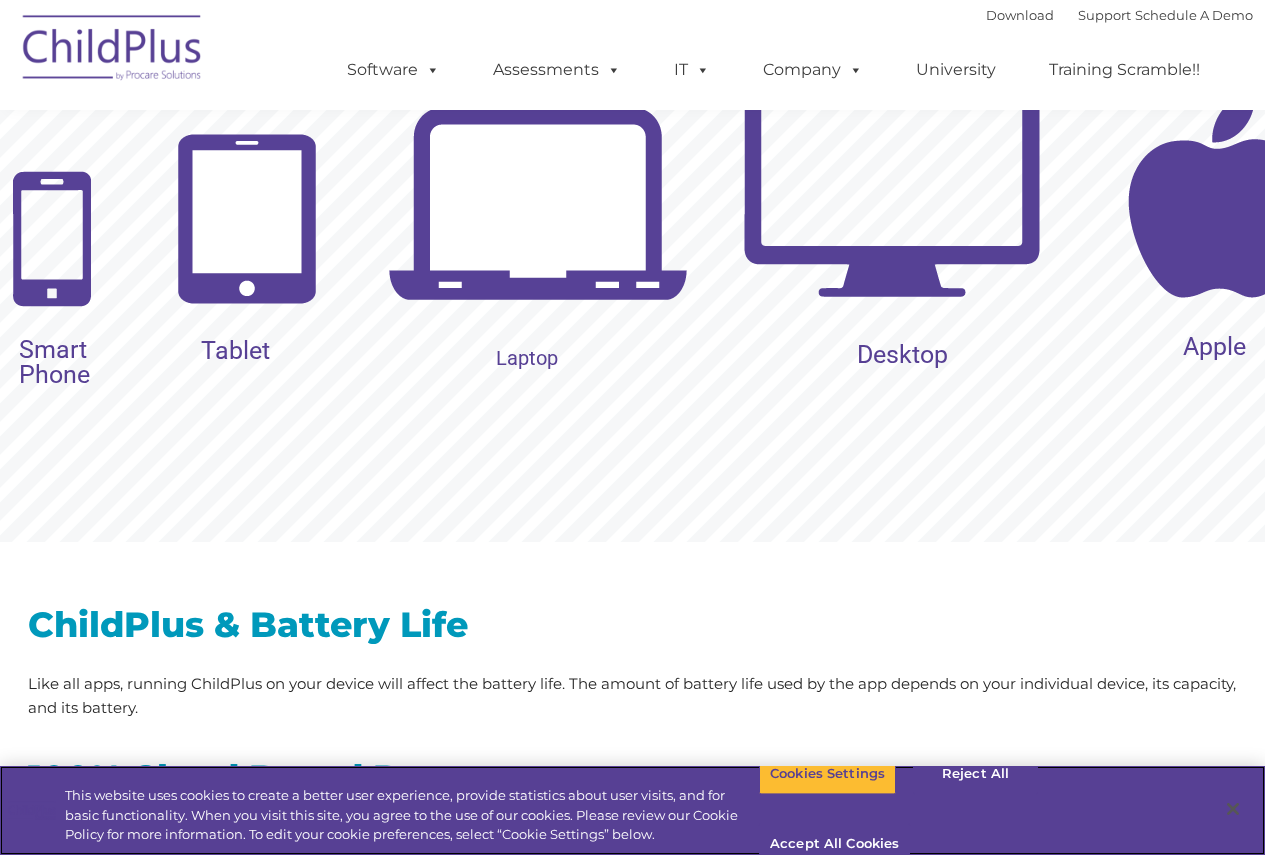 scroll, scrollTop: 2227, scrollLeft: 0, axis: vertical 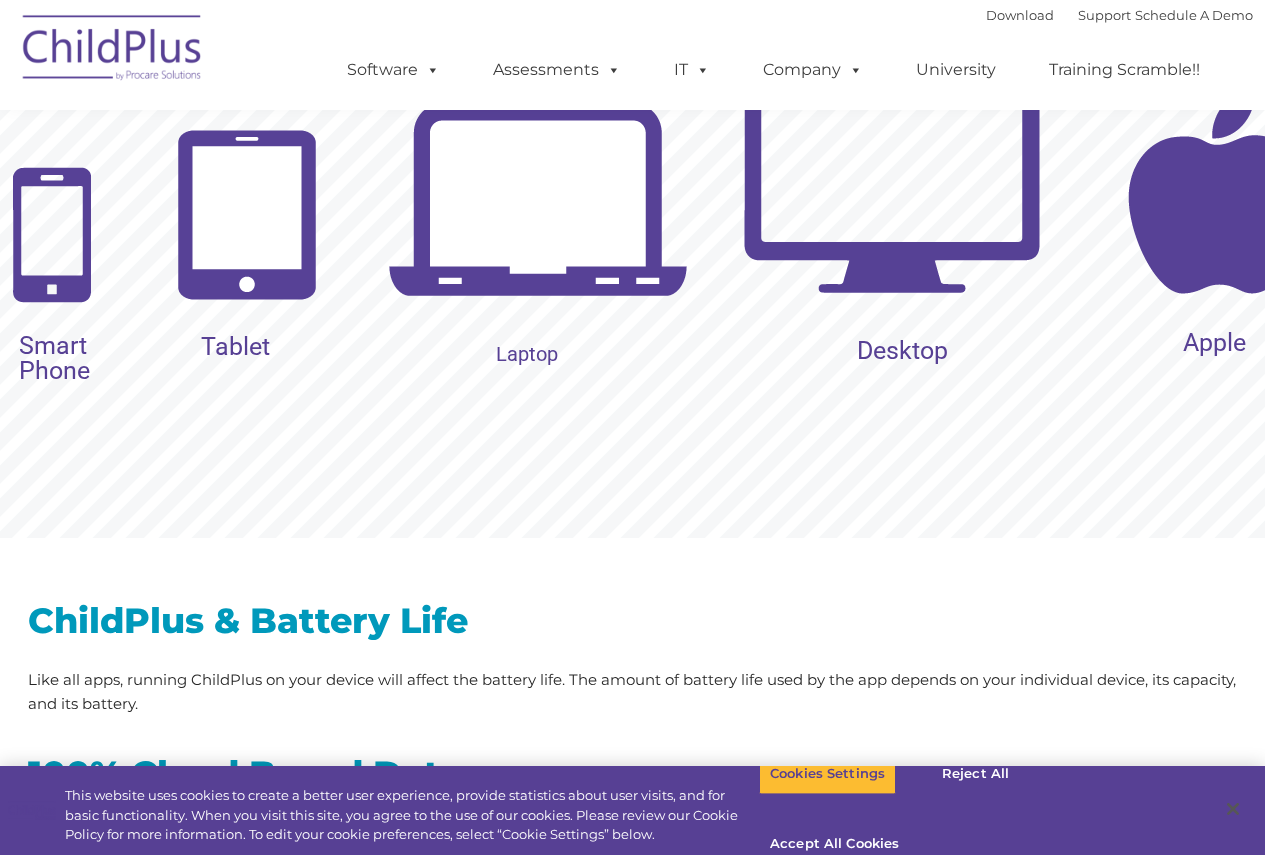 click on "Desktop" at bounding box center [902, 350] 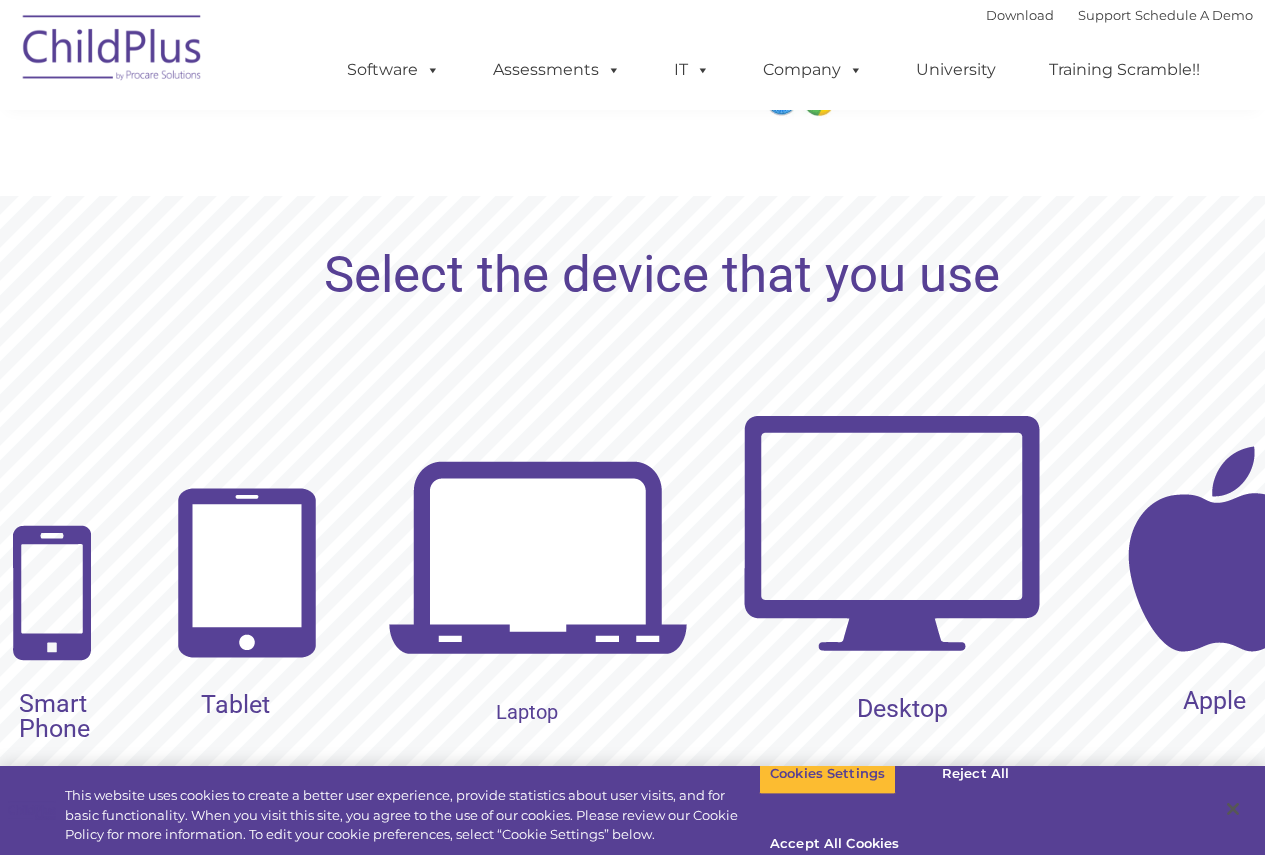 scroll, scrollTop: 1853, scrollLeft: 0, axis: vertical 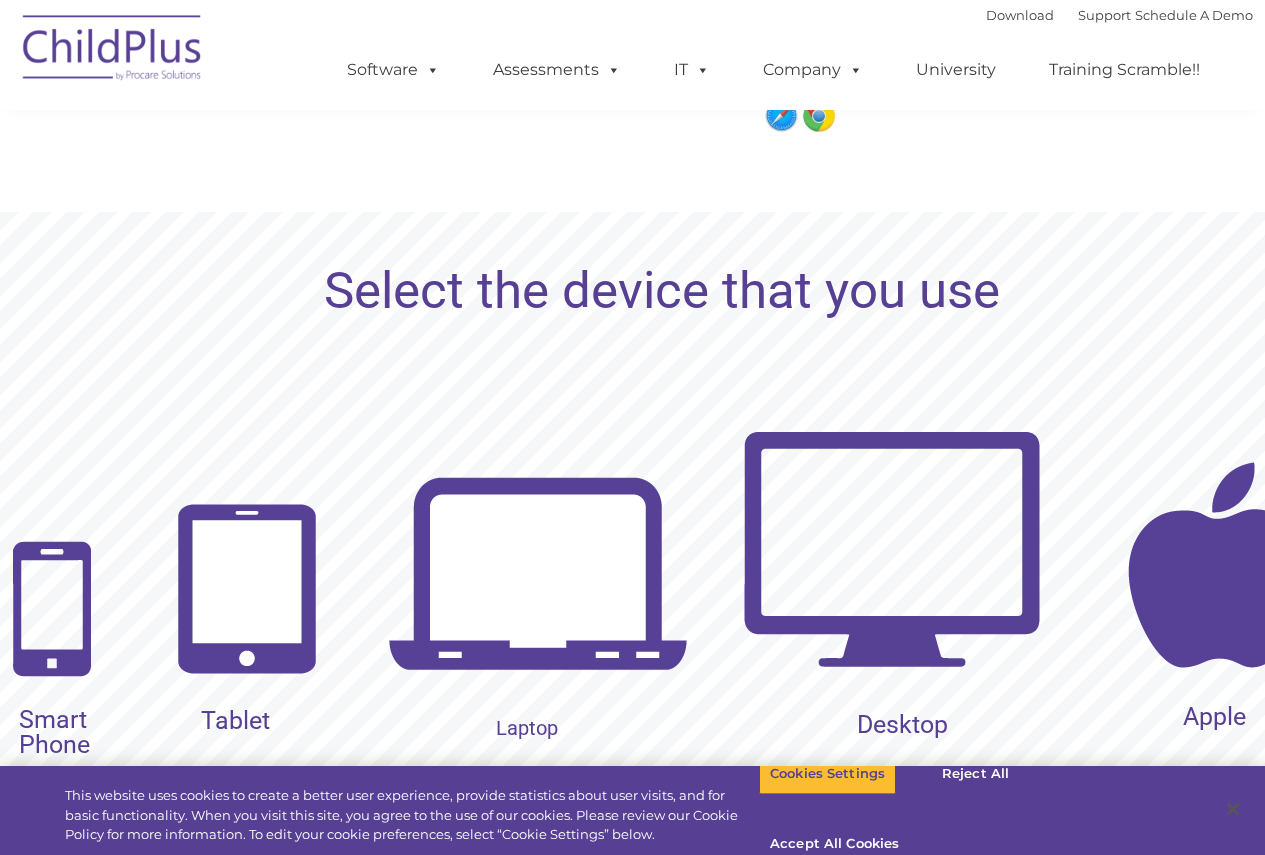 click at bounding box center [892, 549] 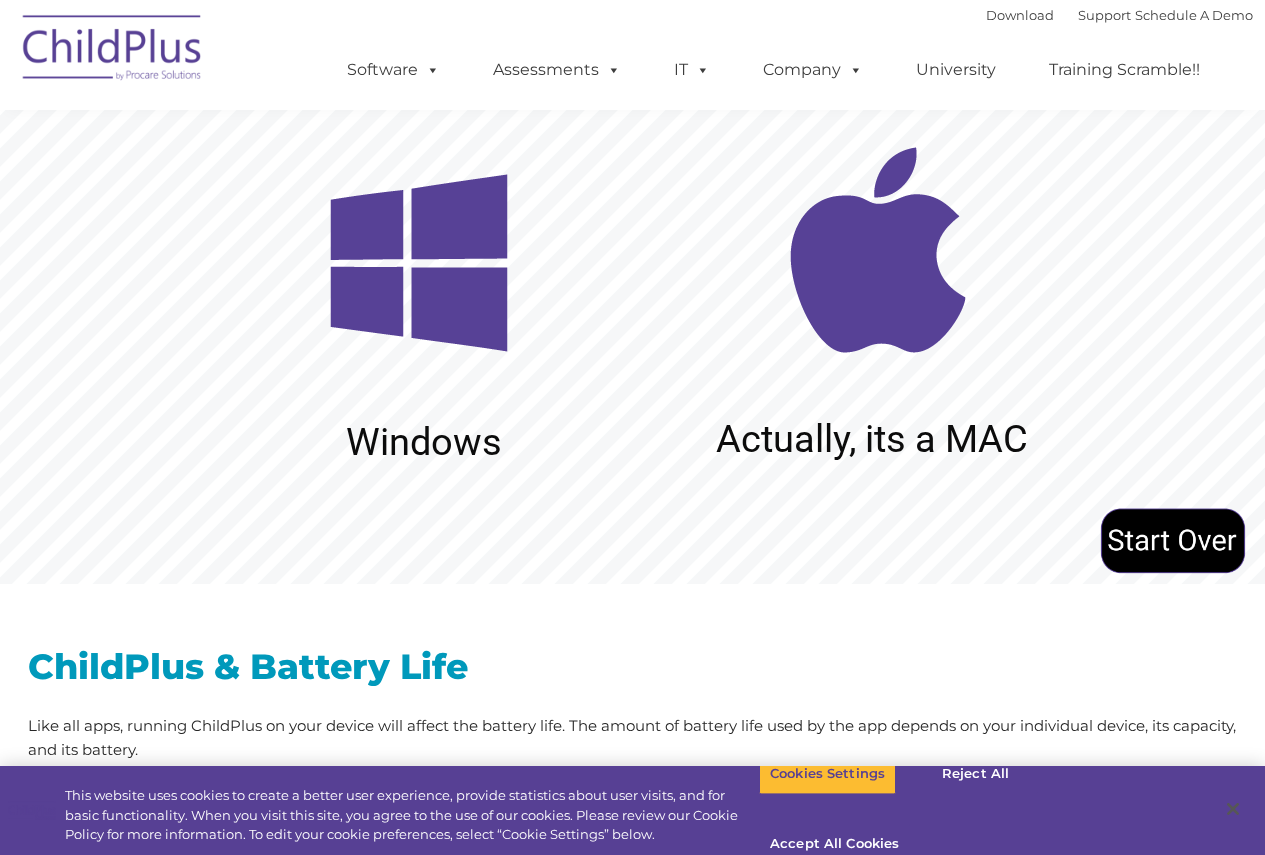 scroll, scrollTop: 2179, scrollLeft: 0, axis: vertical 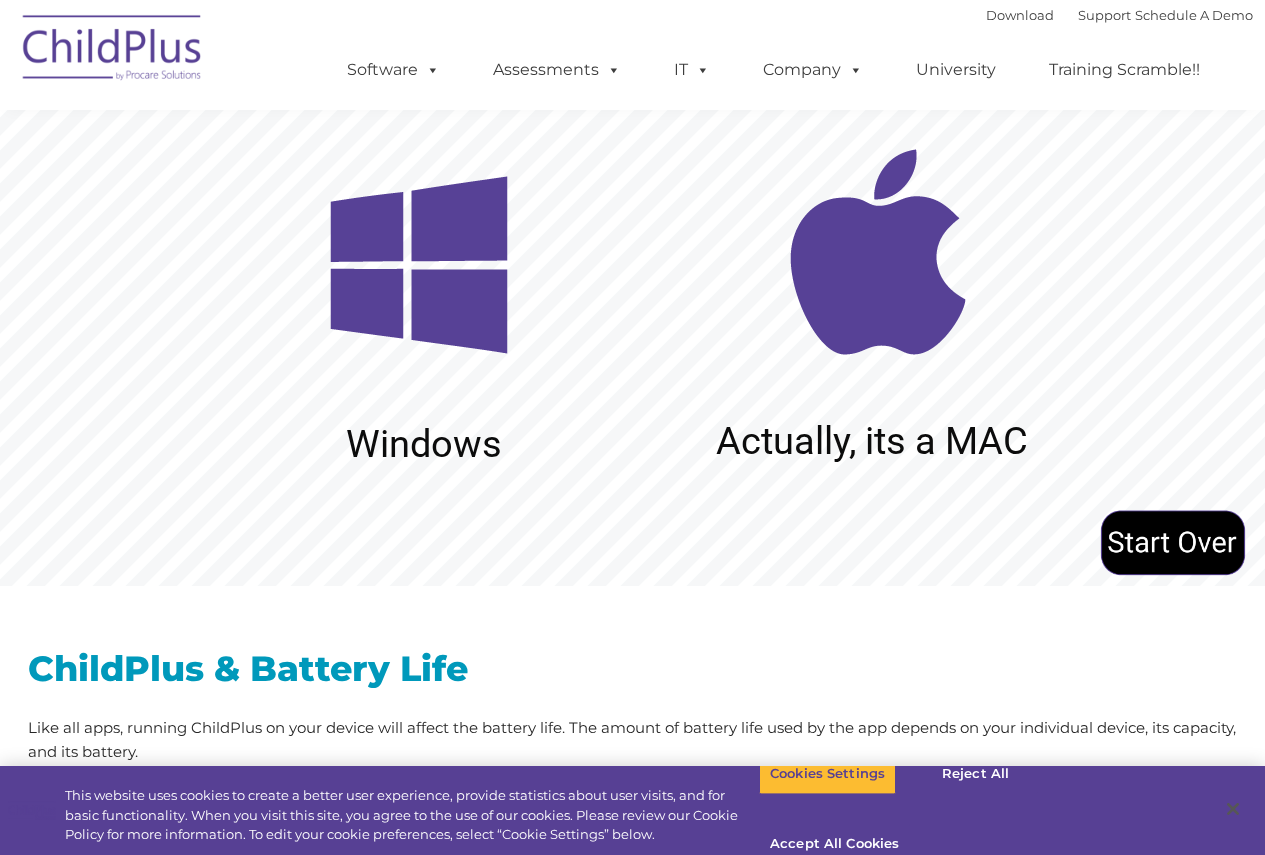 click at bounding box center (419, 266) 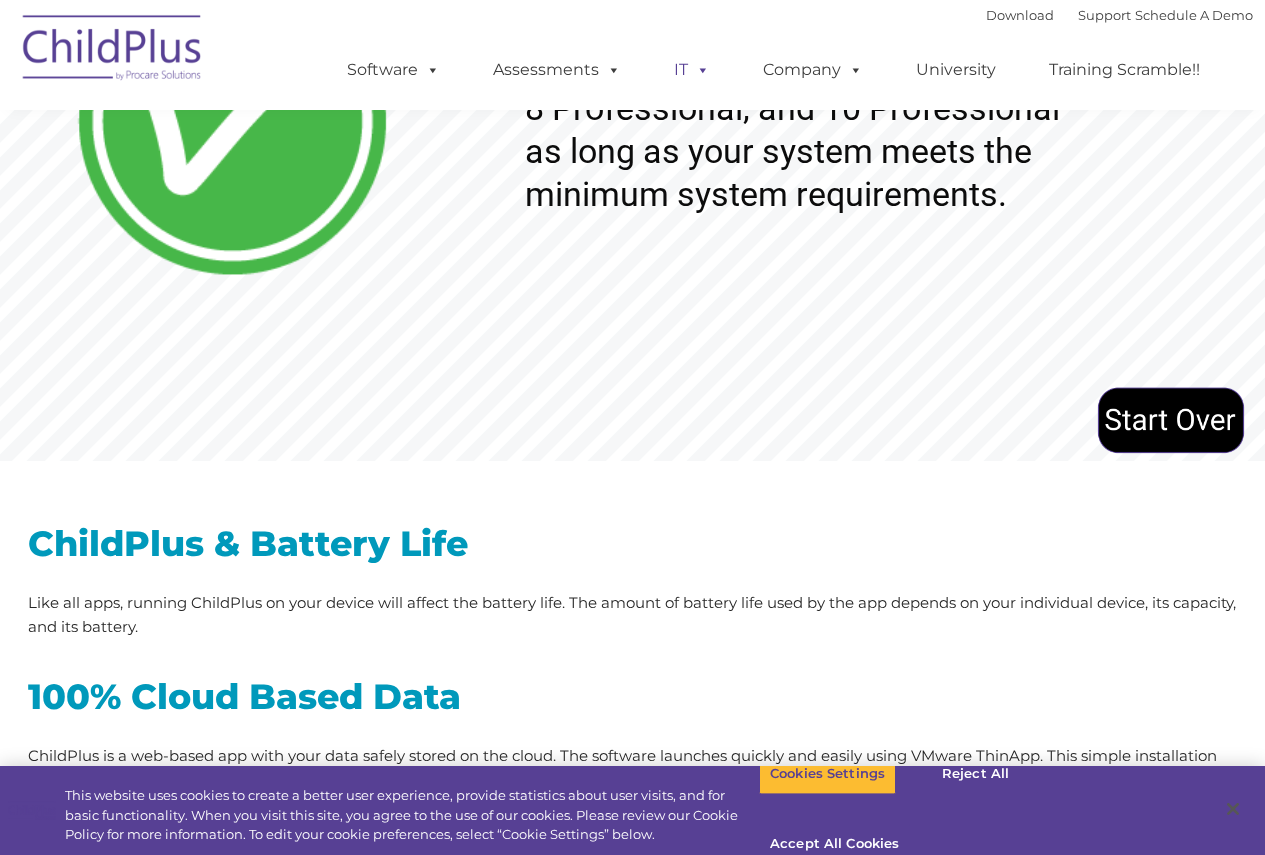 scroll, scrollTop: 2269, scrollLeft: 0, axis: vertical 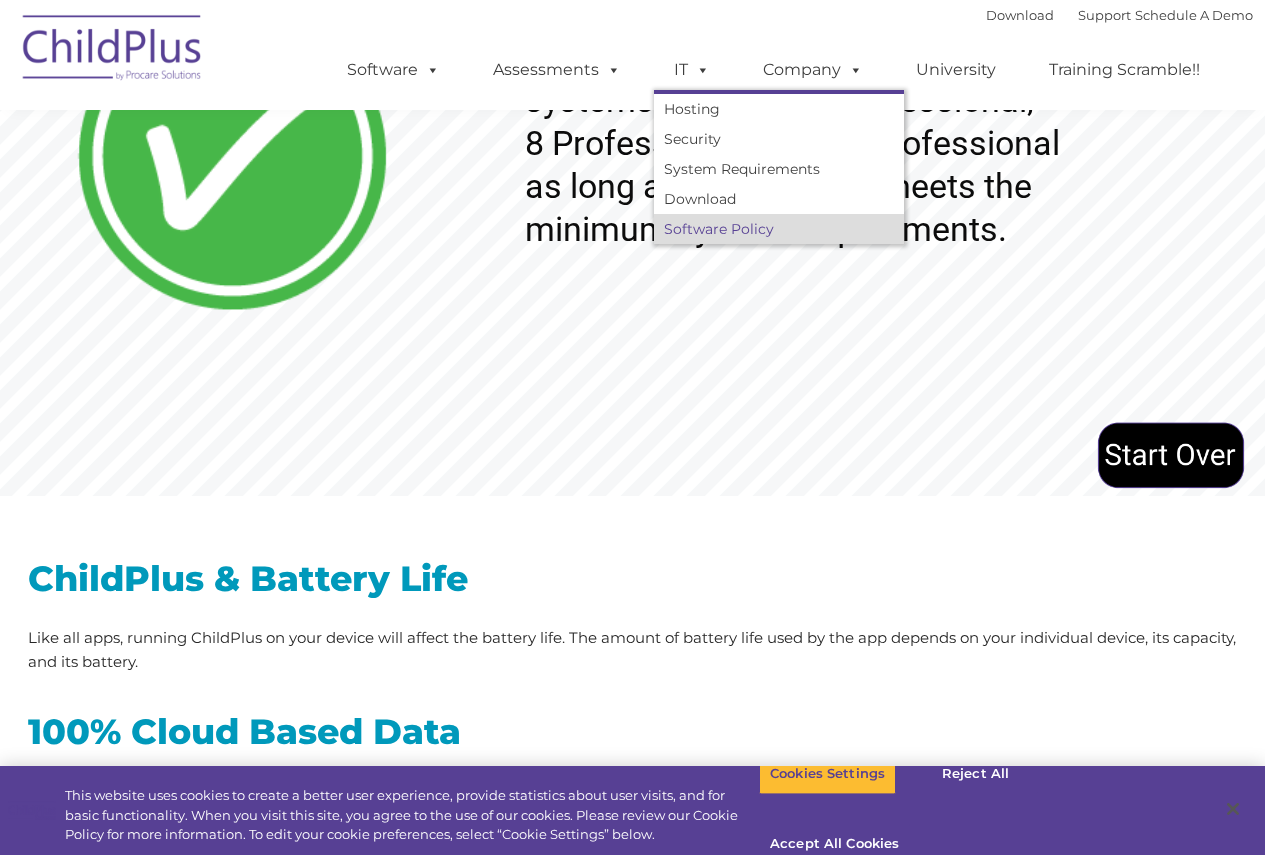 click on "Software Policy" at bounding box center [779, 229] 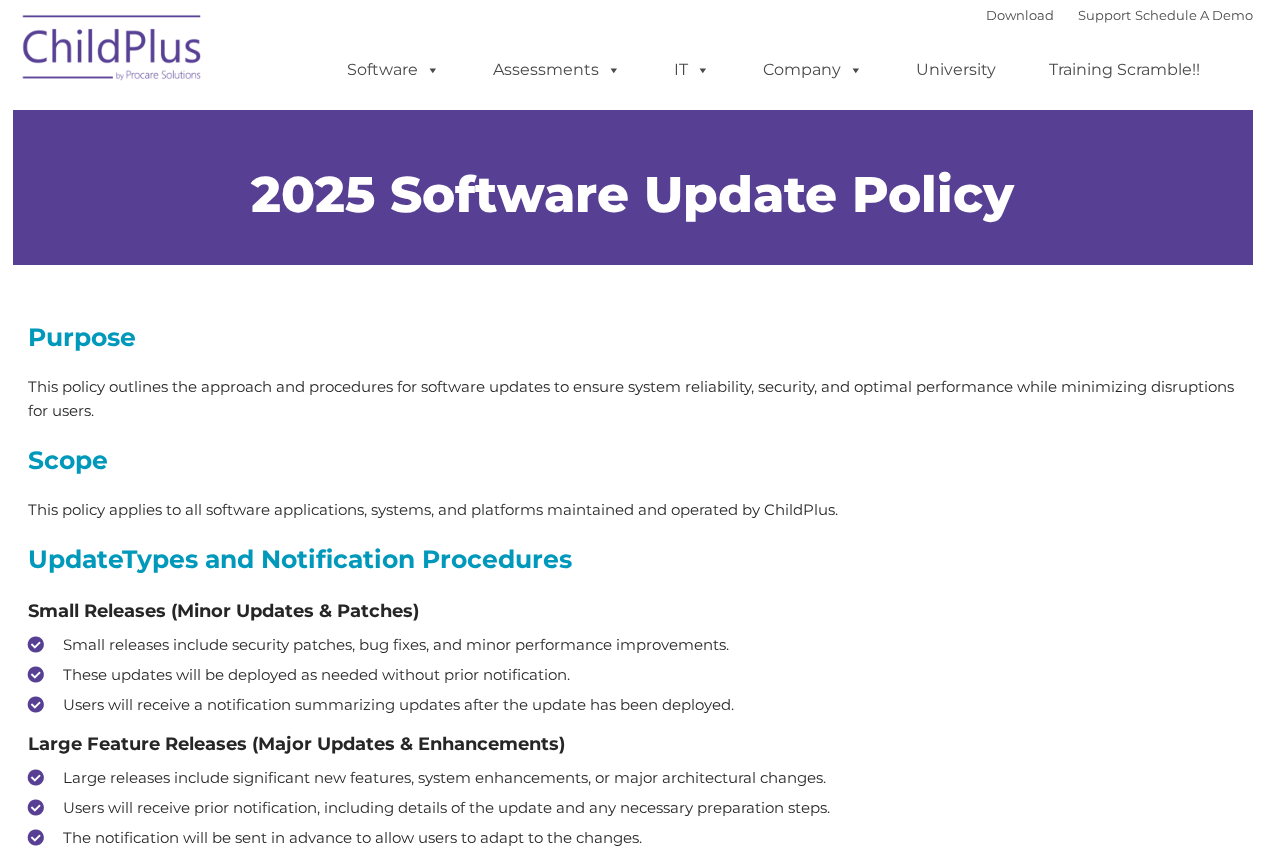 type on "" 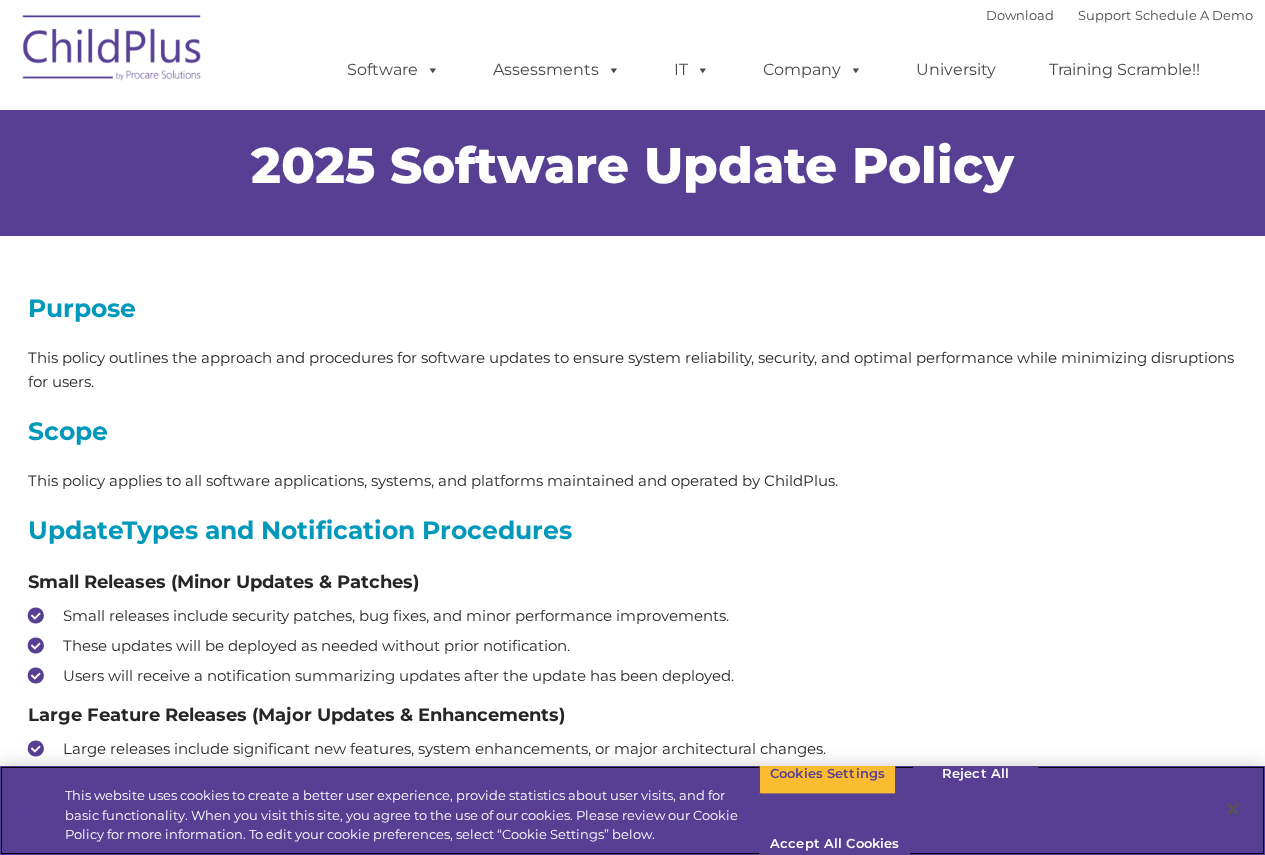 scroll, scrollTop: 0, scrollLeft: 0, axis: both 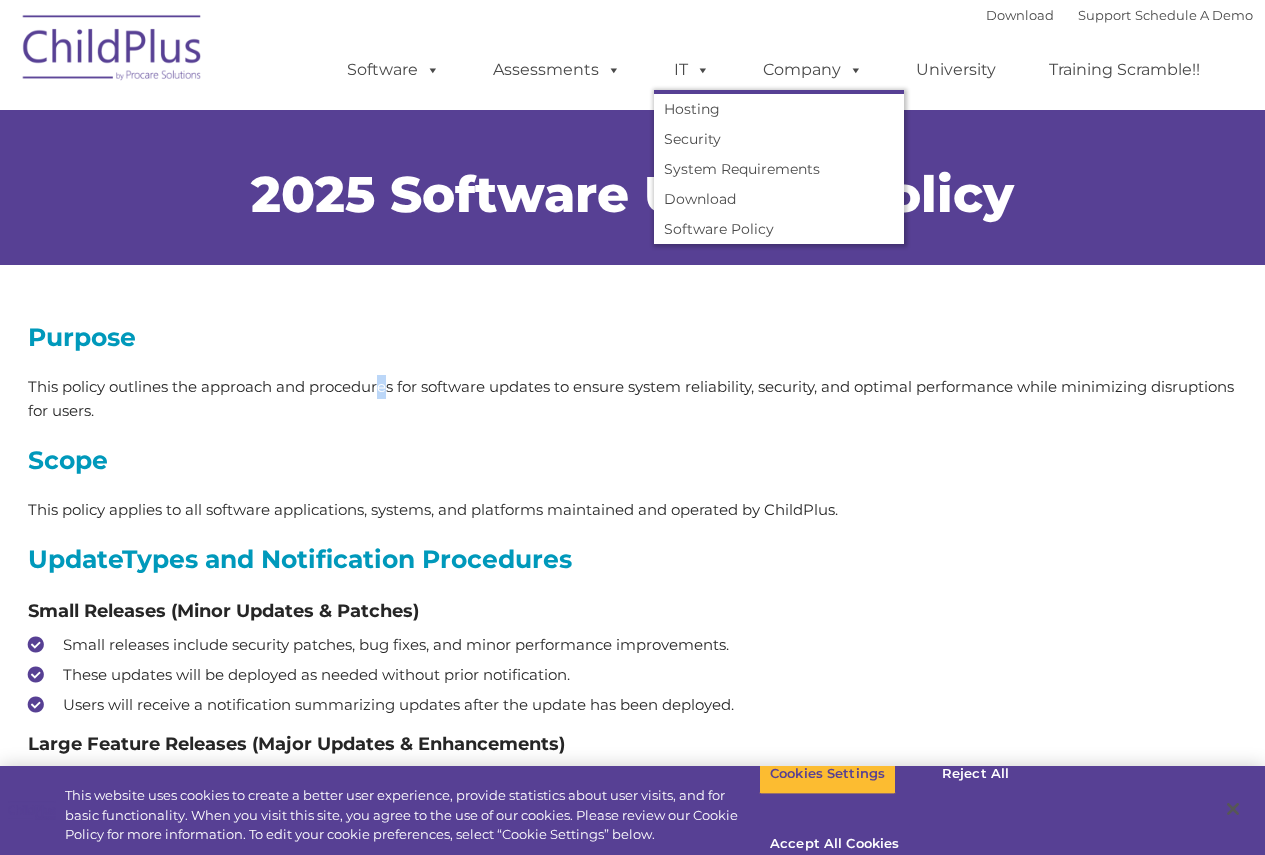 click on "This policy outlines the approach and procedures for software updates to ensure system reliability, security, and optimal performance while minimizing disruptions for users." at bounding box center [631, 398] 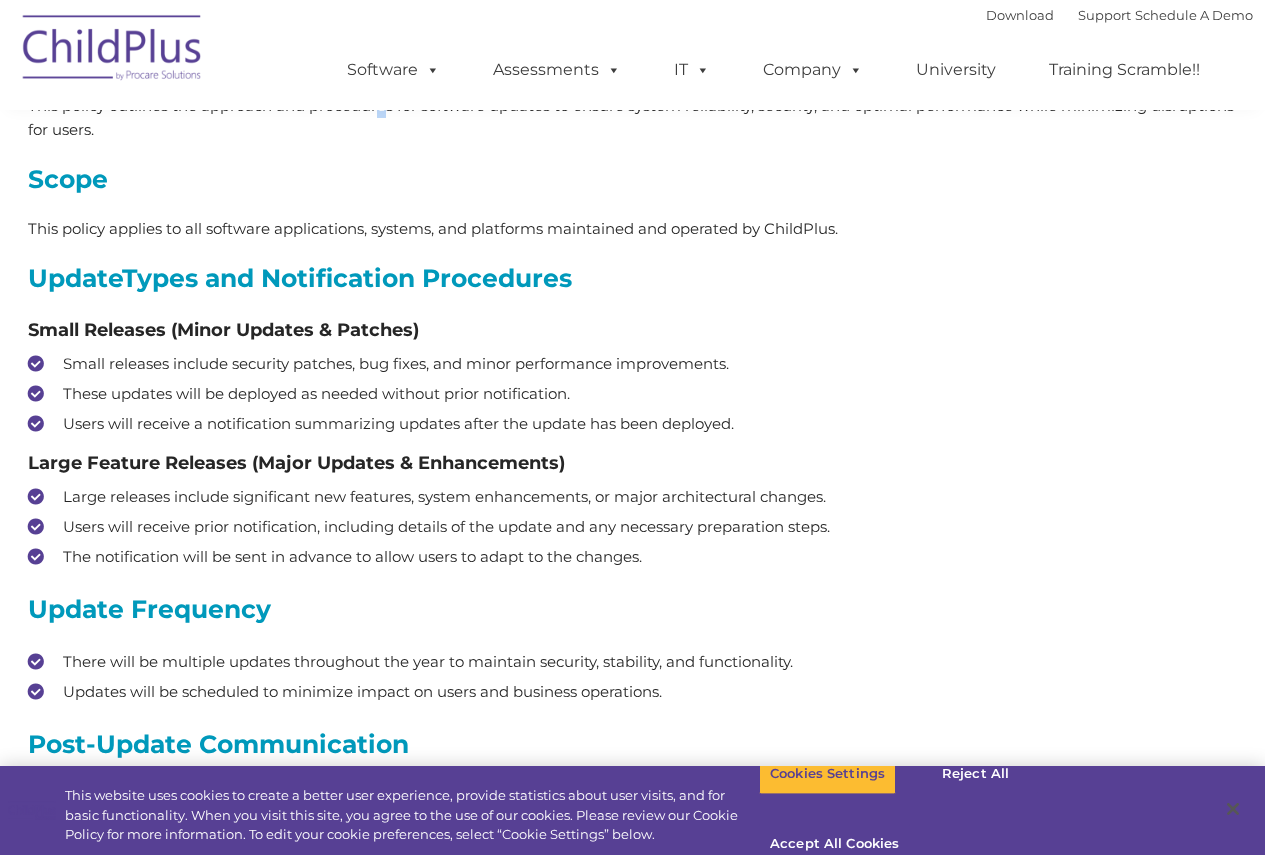 scroll, scrollTop: 324, scrollLeft: 0, axis: vertical 